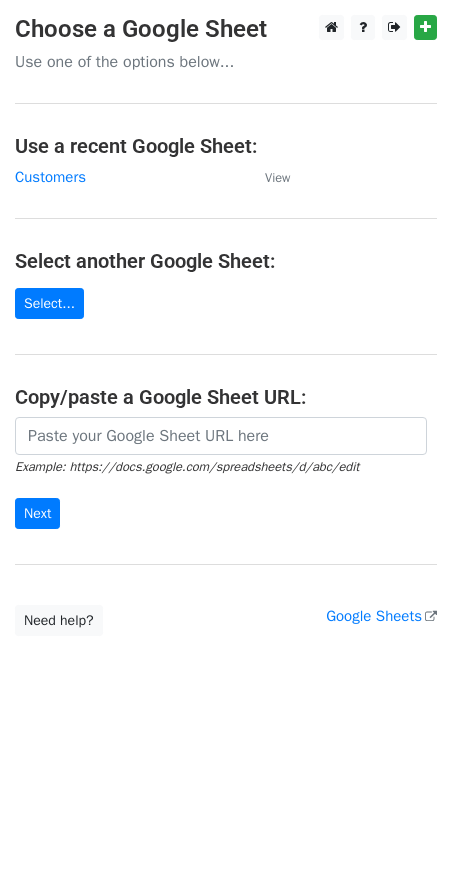 scroll, scrollTop: 0, scrollLeft: 0, axis: both 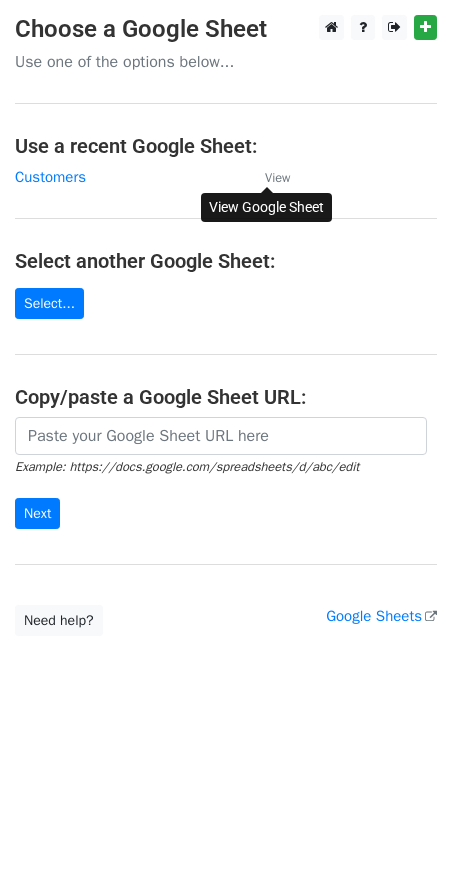 click on "View" at bounding box center [277, 178] 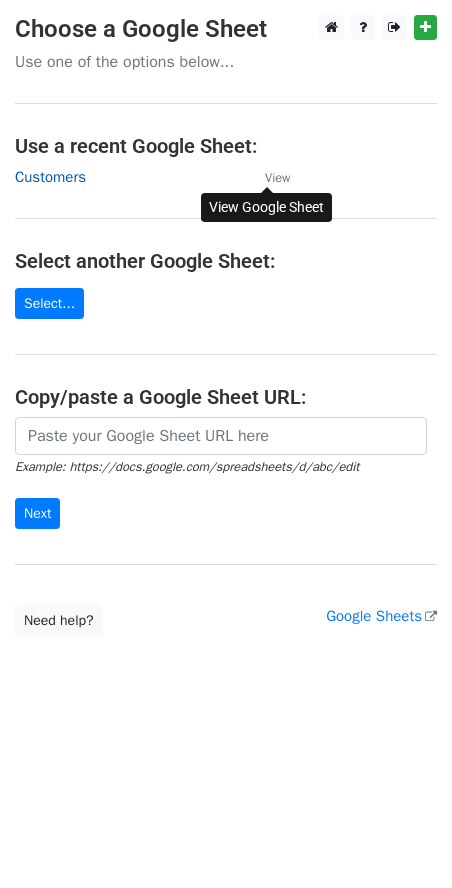 click on "Customers" at bounding box center [50, 177] 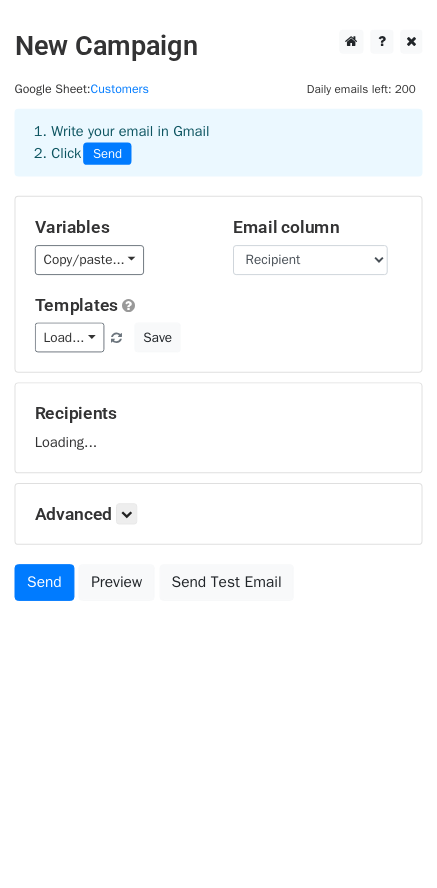 scroll, scrollTop: 0, scrollLeft: 0, axis: both 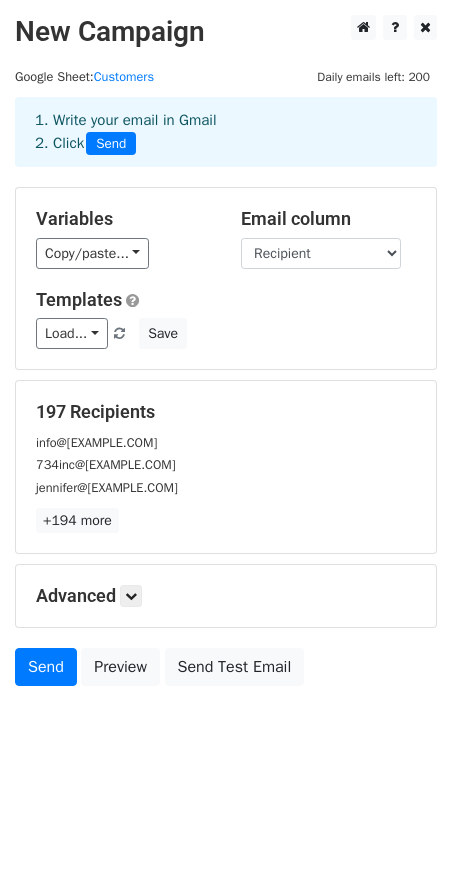 click on "Advanced" at bounding box center (226, 596) 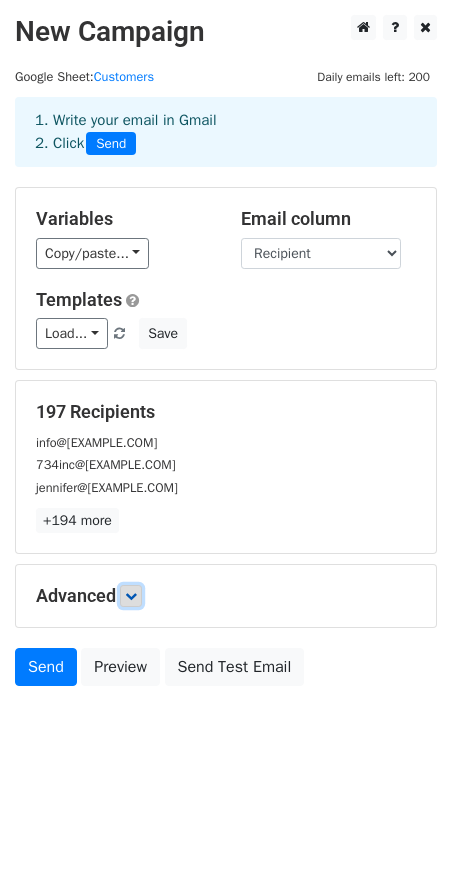 click at bounding box center (131, 596) 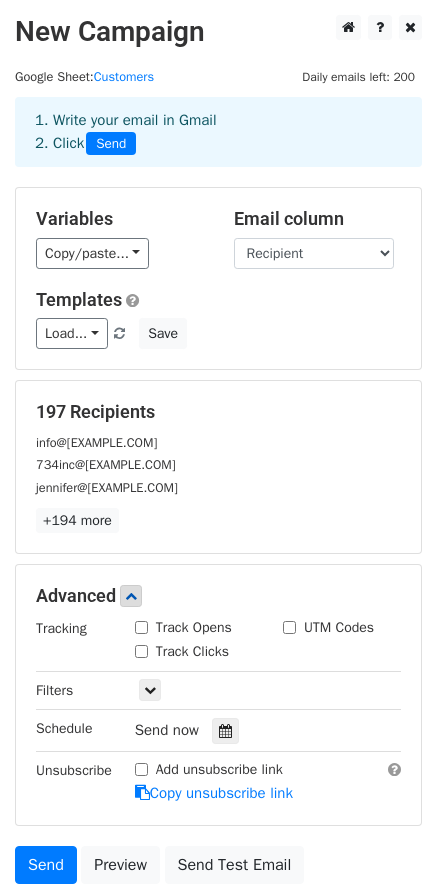 click on "Track Opens" at bounding box center (141, 627) 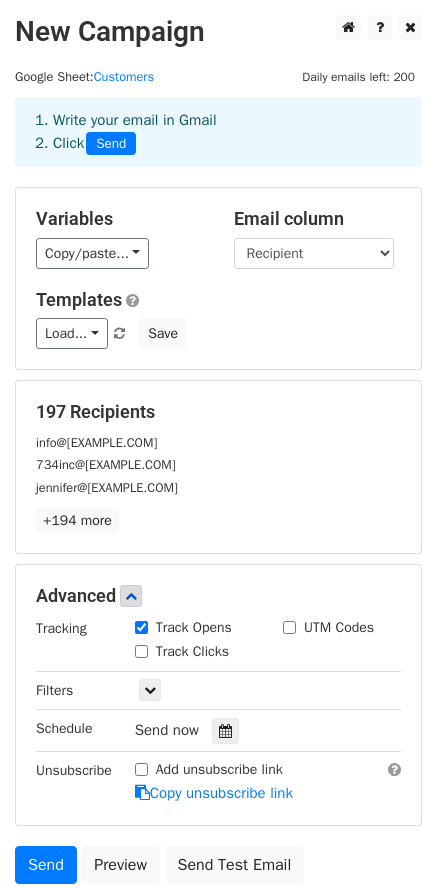 click on "Track Clicks" at bounding box center [141, 651] 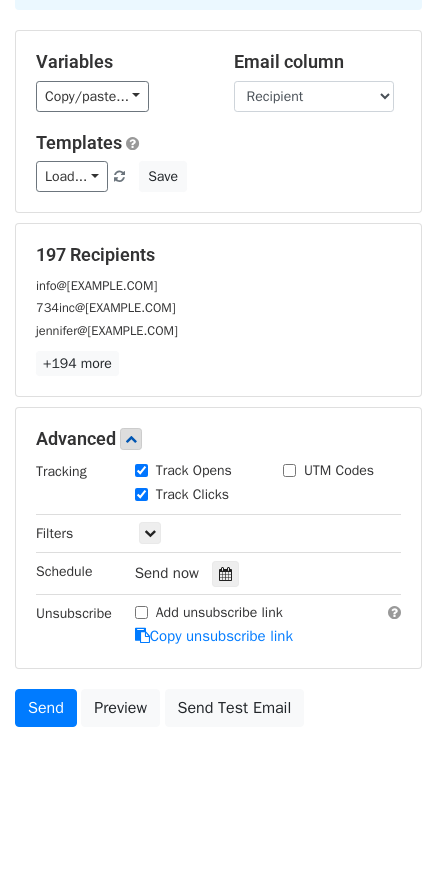 scroll, scrollTop: 164, scrollLeft: 0, axis: vertical 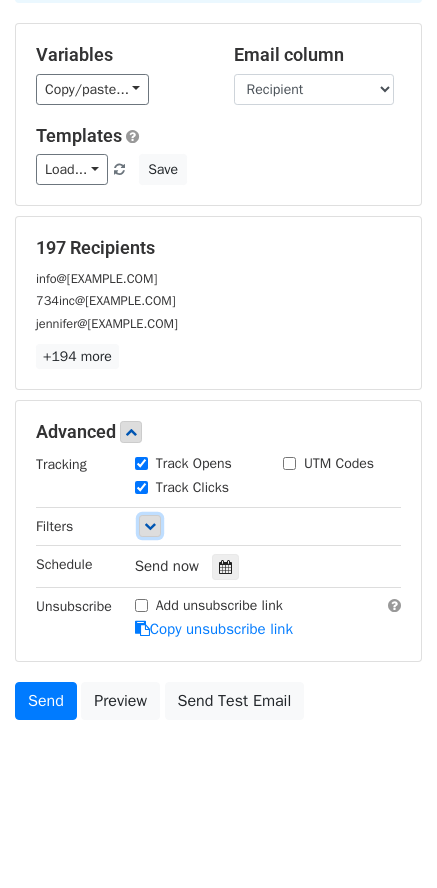 click at bounding box center [150, 526] 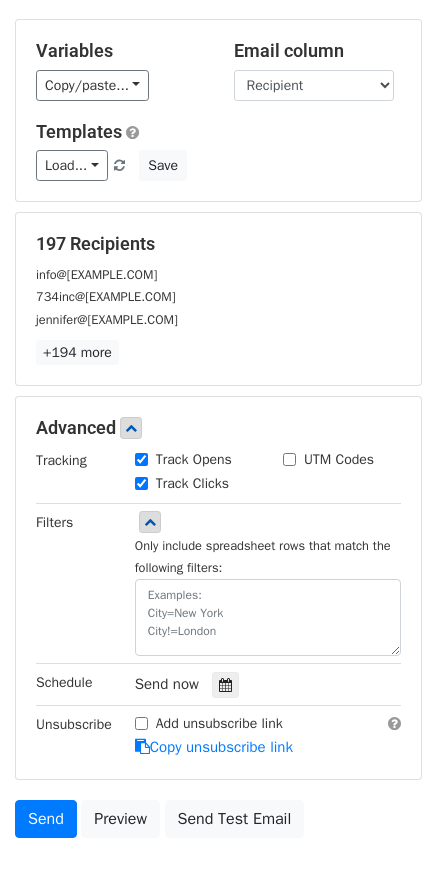 scroll, scrollTop: 0, scrollLeft: 0, axis: both 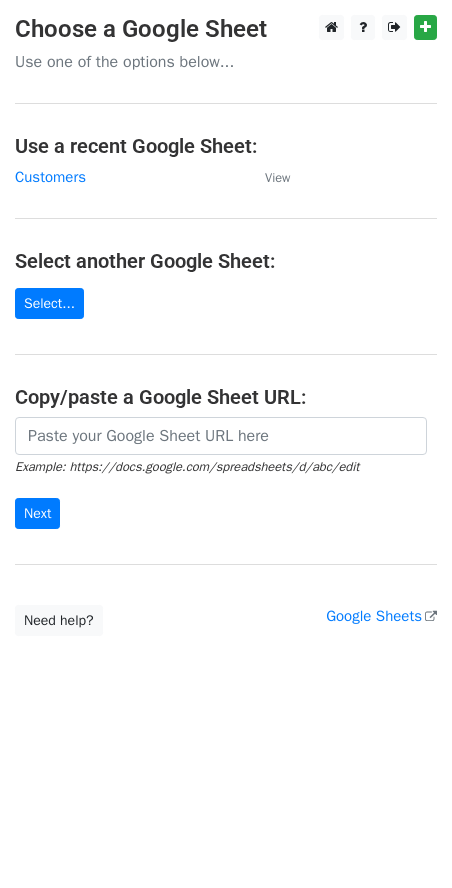 drag, startPoint x: 78, startPoint y: 175, endPoint x: 50, endPoint y: 211, distance: 45.607018 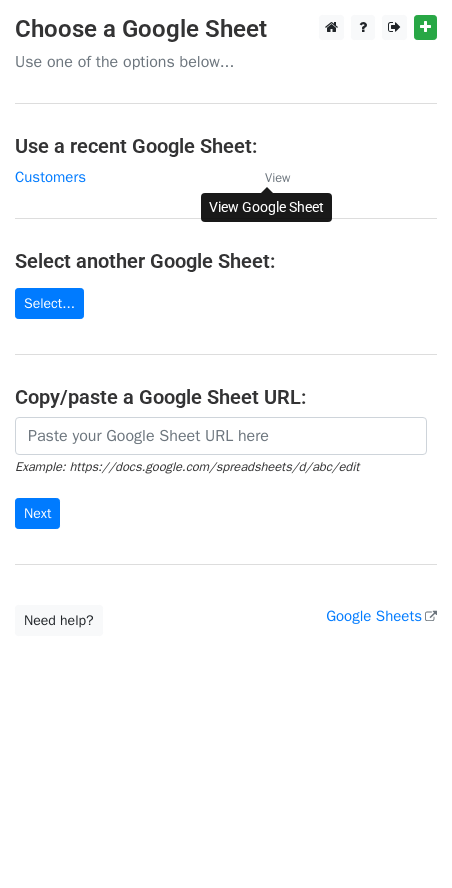 click on "View" at bounding box center (267, 177) 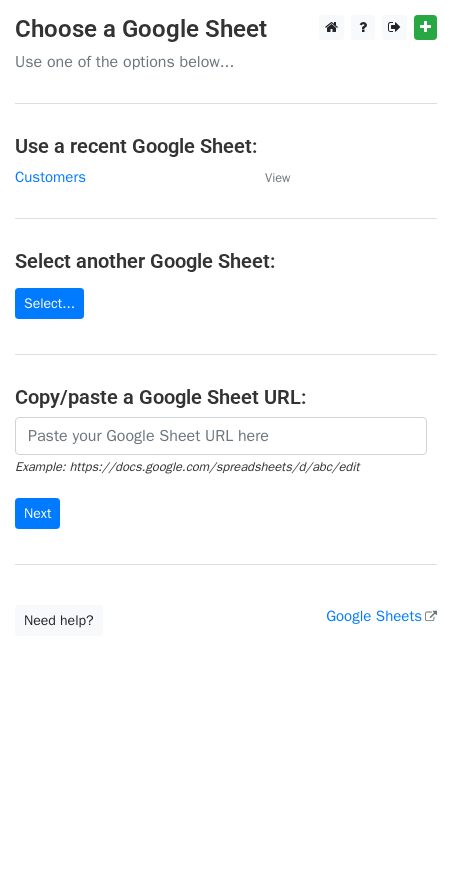 scroll, scrollTop: 0, scrollLeft: 0, axis: both 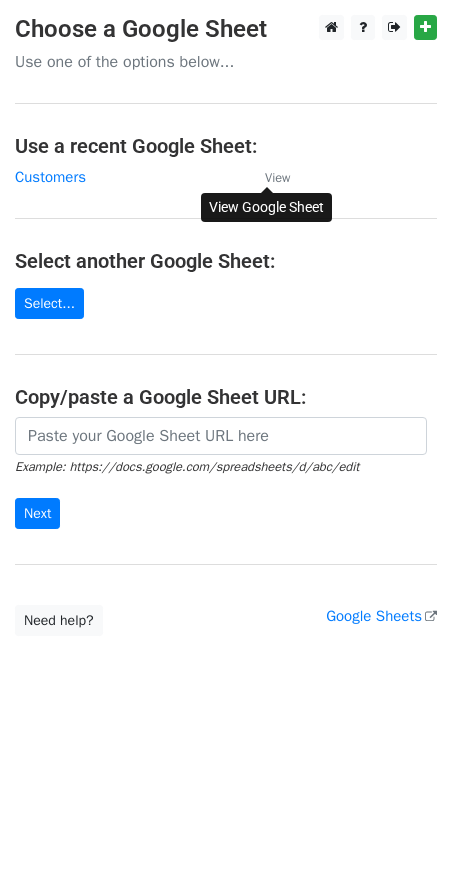 click on "View" at bounding box center (277, 178) 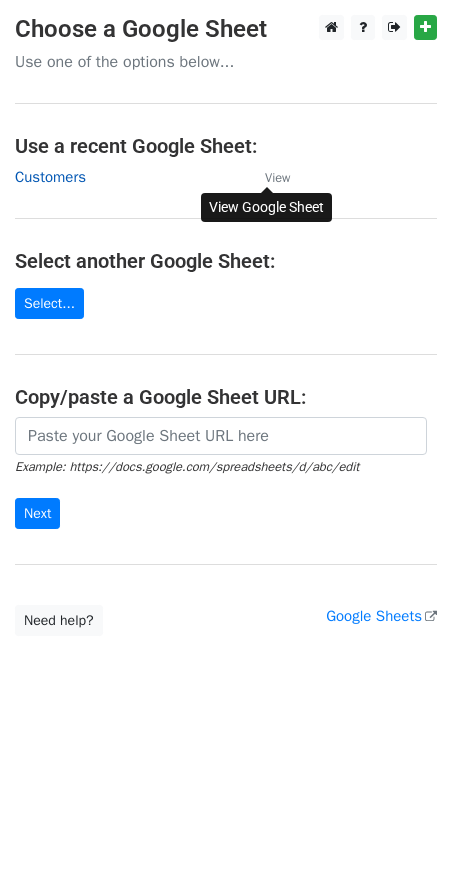 click on "Customers" at bounding box center [50, 177] 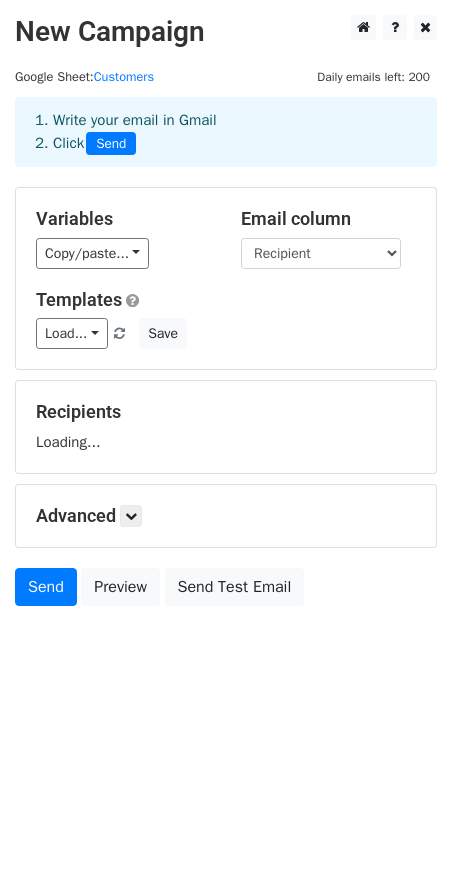 scroll, scrollTop: 0, scrollLeft: 0, axis: both 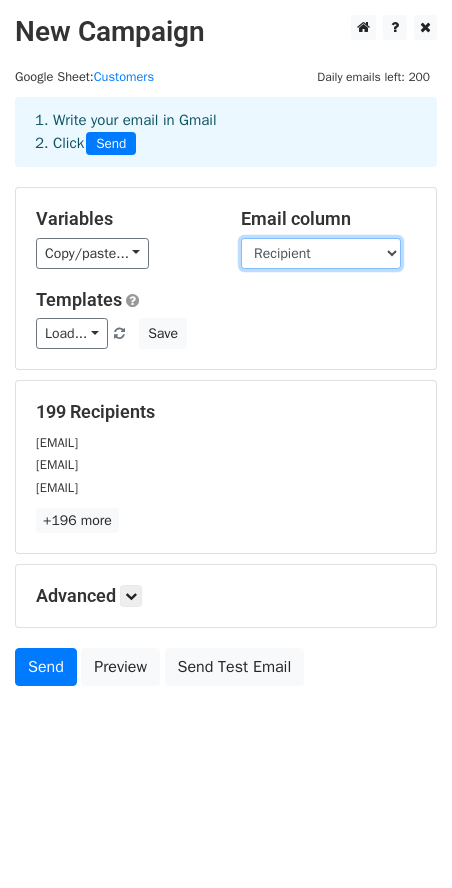 click on "Name
Recipient" at bounding box center (321, 253) 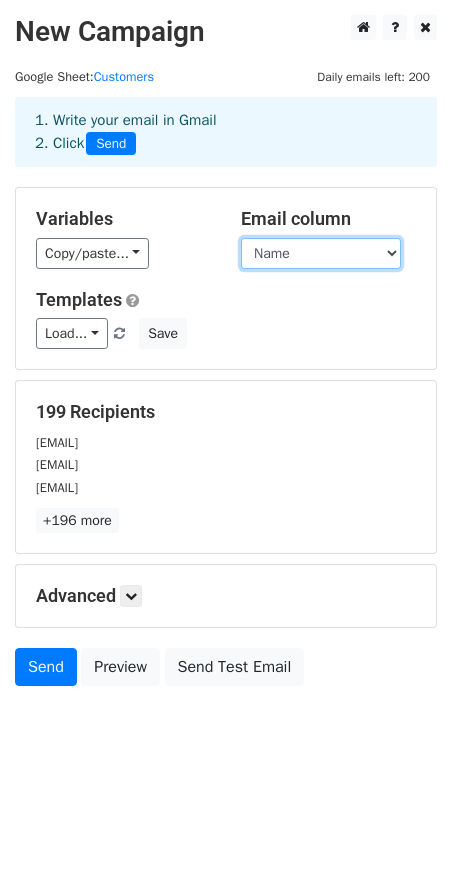 click on "Name
Recipient" at bounding box center (321, 253) 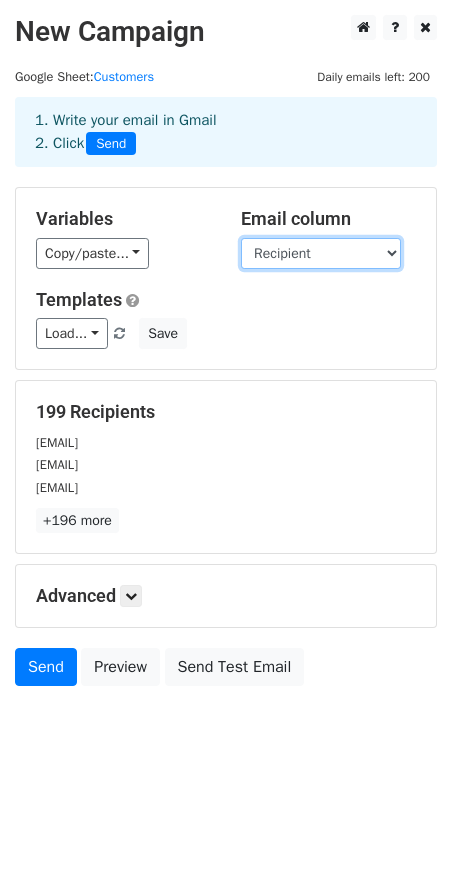 click on "Name
Recipient" at bounding box center [321, 253] 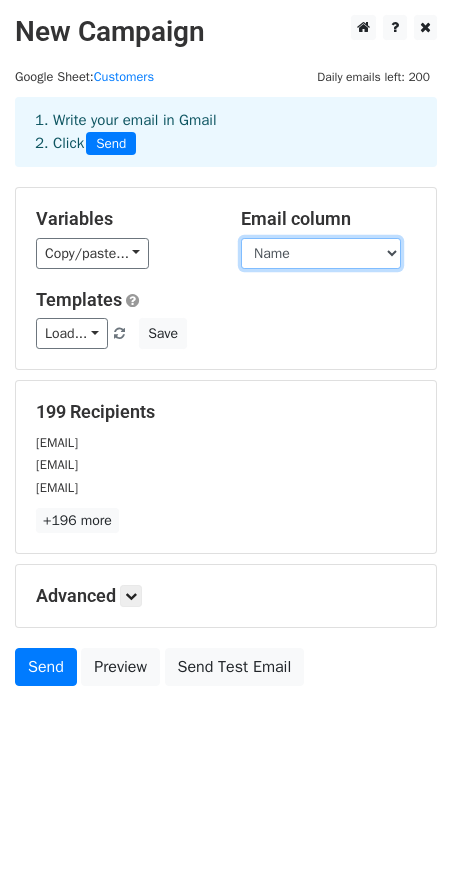 click on "Name
Recipient" at bounding box center (321, 253) 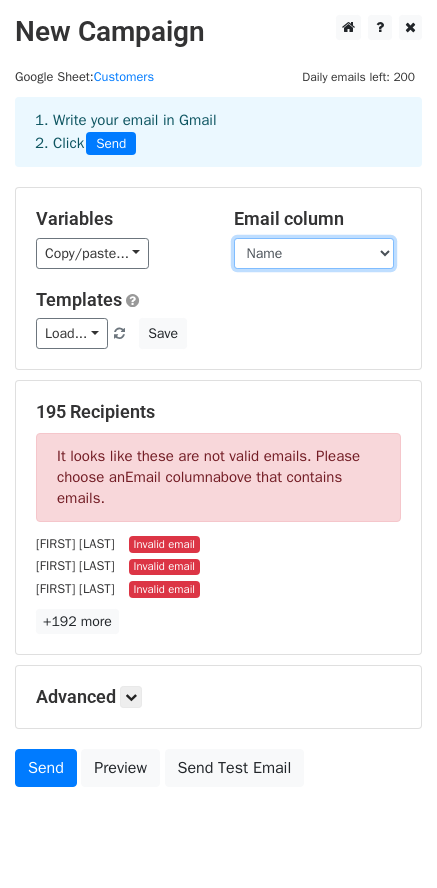 click on "Name
Recipient" at bounding box center (314, 253) 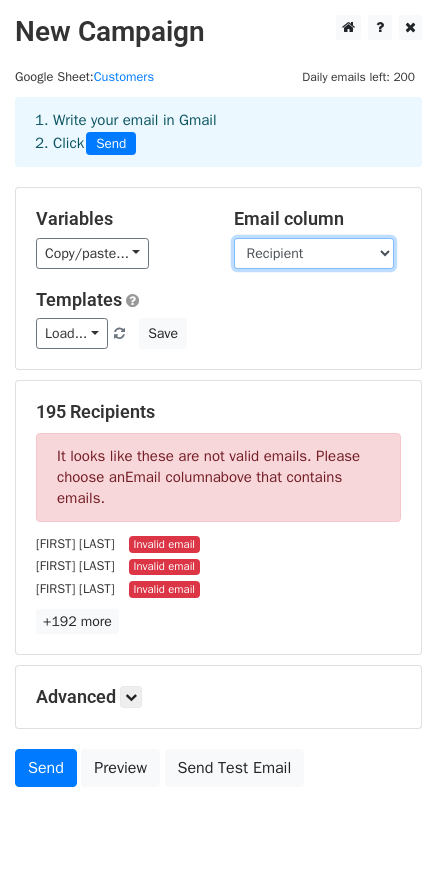 click on "Name
Recipient" at bounding box center [314, 253] 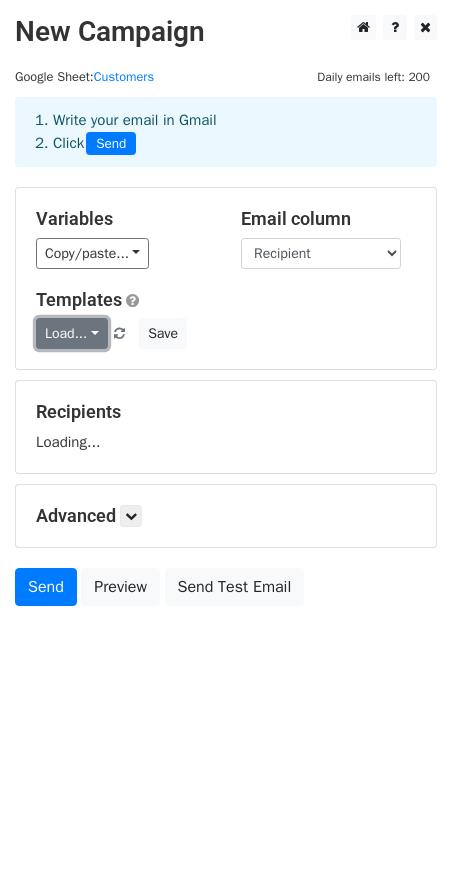 click on "Load..." at bounding box center [72, 333] 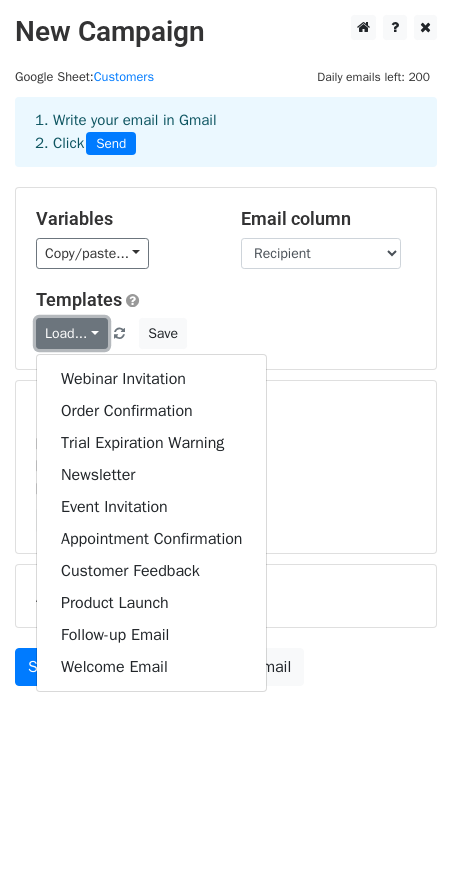 click on "Load..." at bounding box center [72, 333] 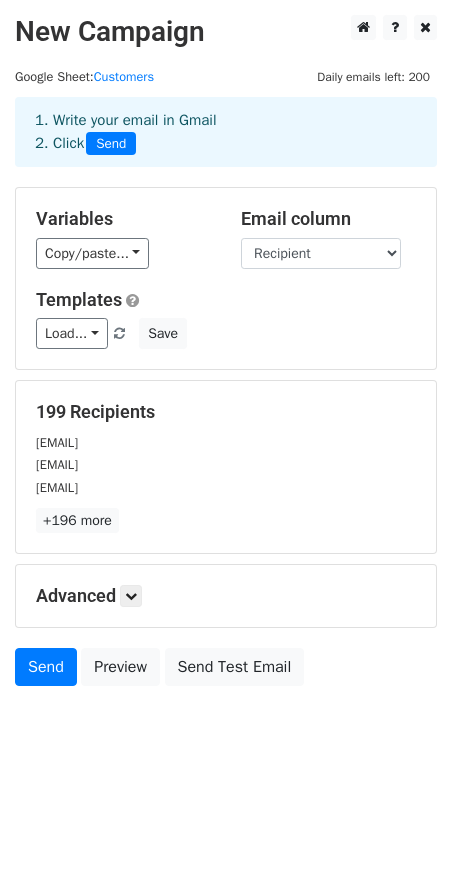 click on "Variables
Copy/paste...
{{Name}}
{{Recipient}}" at bounding box center [123, 238] 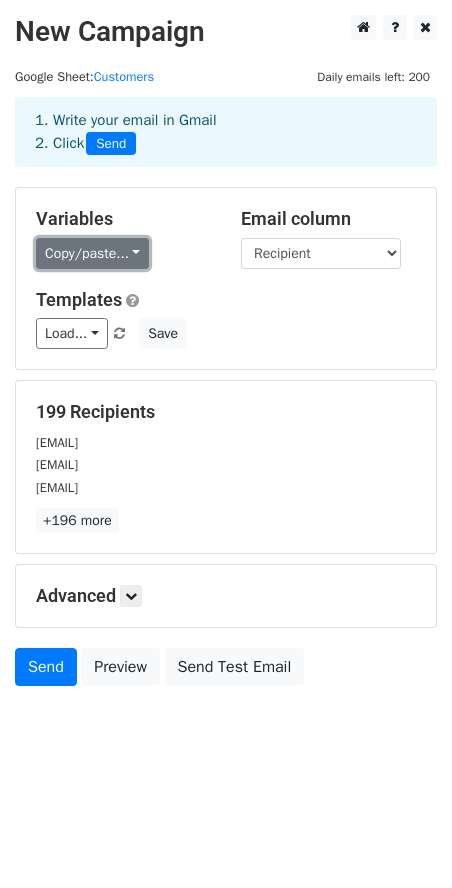 click on "Copy/paste..." at bounding box center (92, 253) 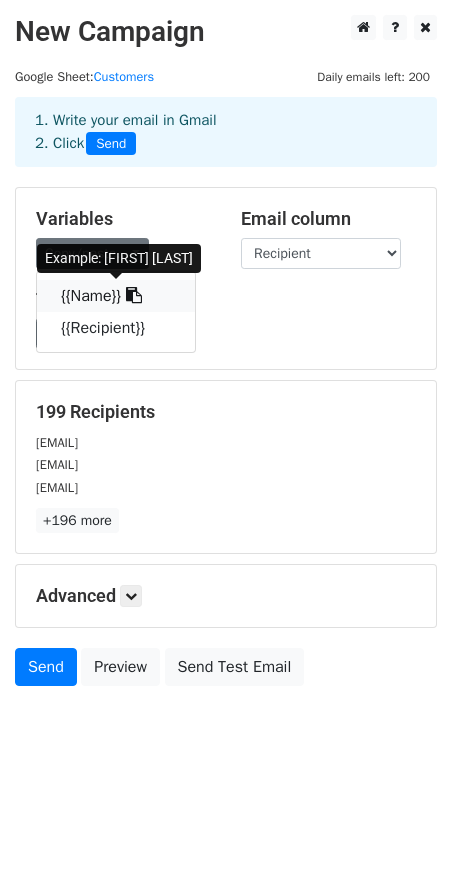 click on "{{Name}}" at bounding box center (116, 296) 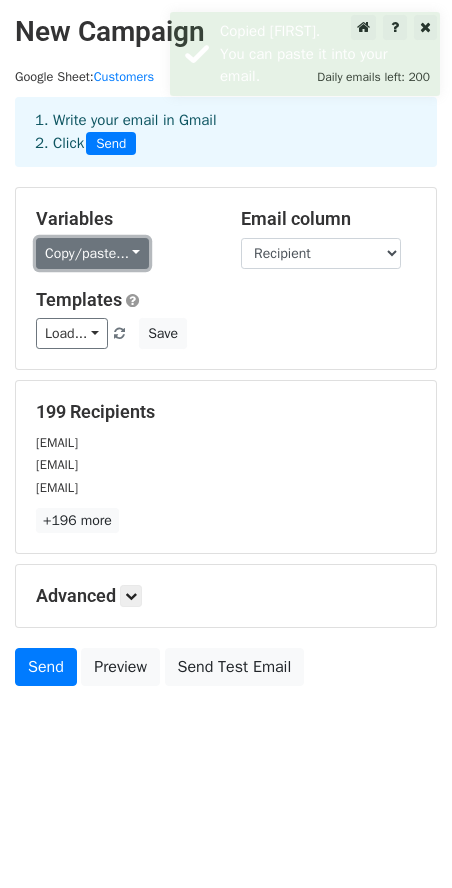 click on "Copy/paste..." at bounding box center [92, 253] 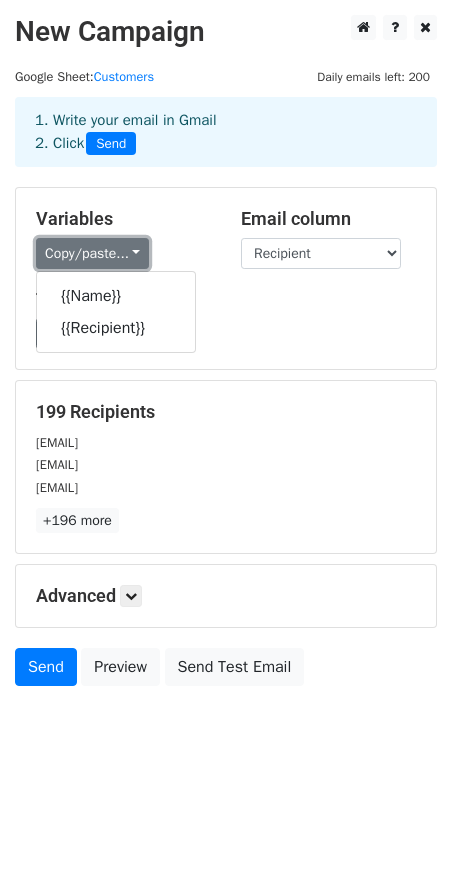 click on "Copy/paste..." at bounding box center (92, 253) 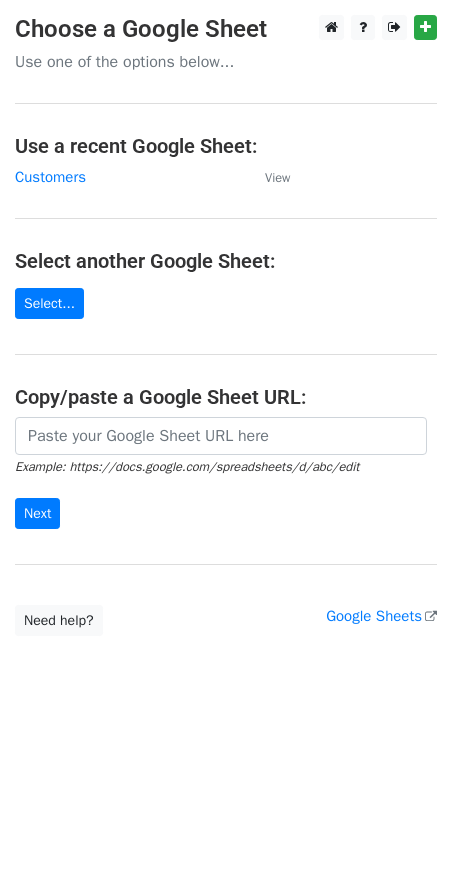 scroll, scrollTop: 0, scrollLeft: 0, axis: both 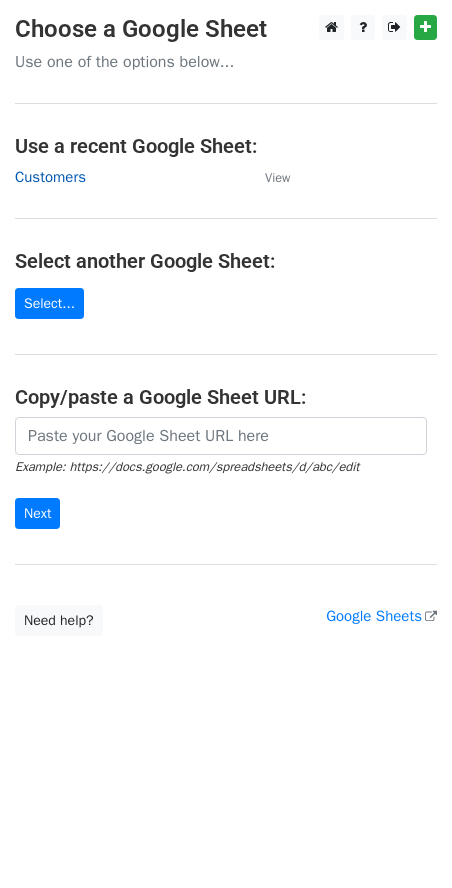 click on "Customers" at bounding box center [50, 177] 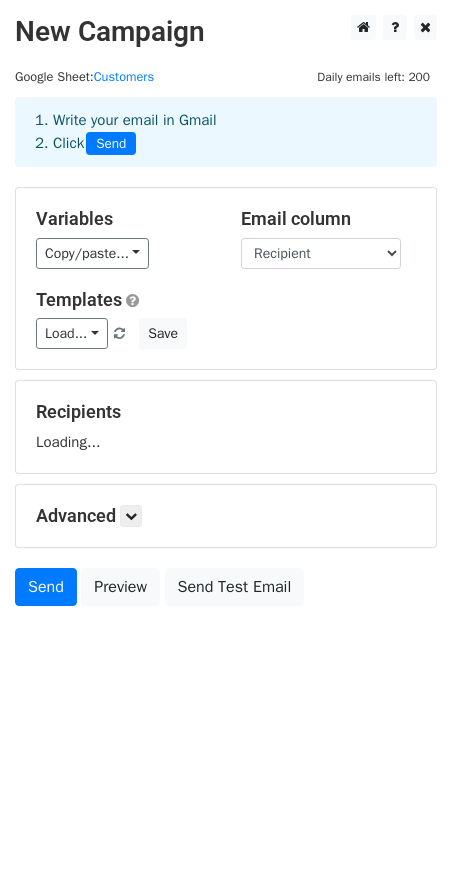 scroll, scrollTop: 0, scrollLeft: 0, axis: both 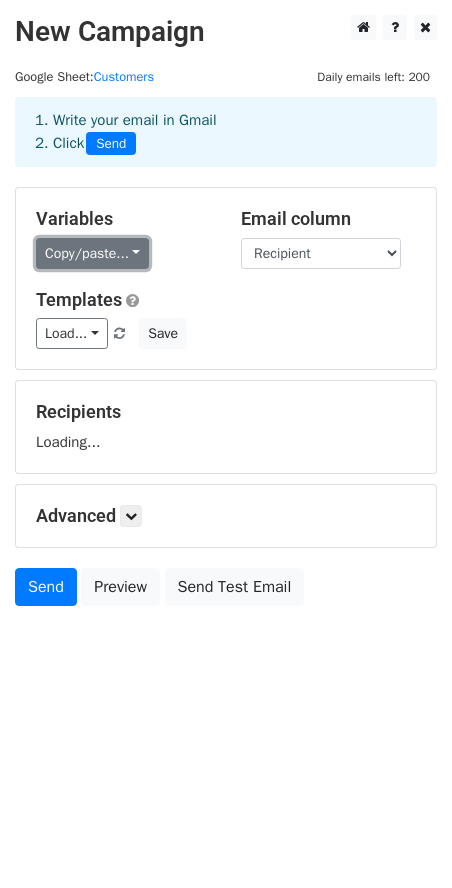 click on "Copy/paste..." at bounding box center [92, 253] 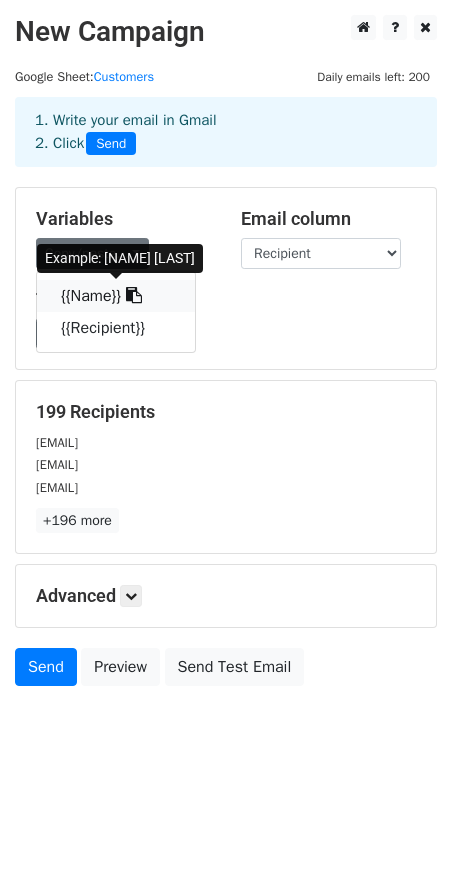 click at bounding box center (134, 295) 